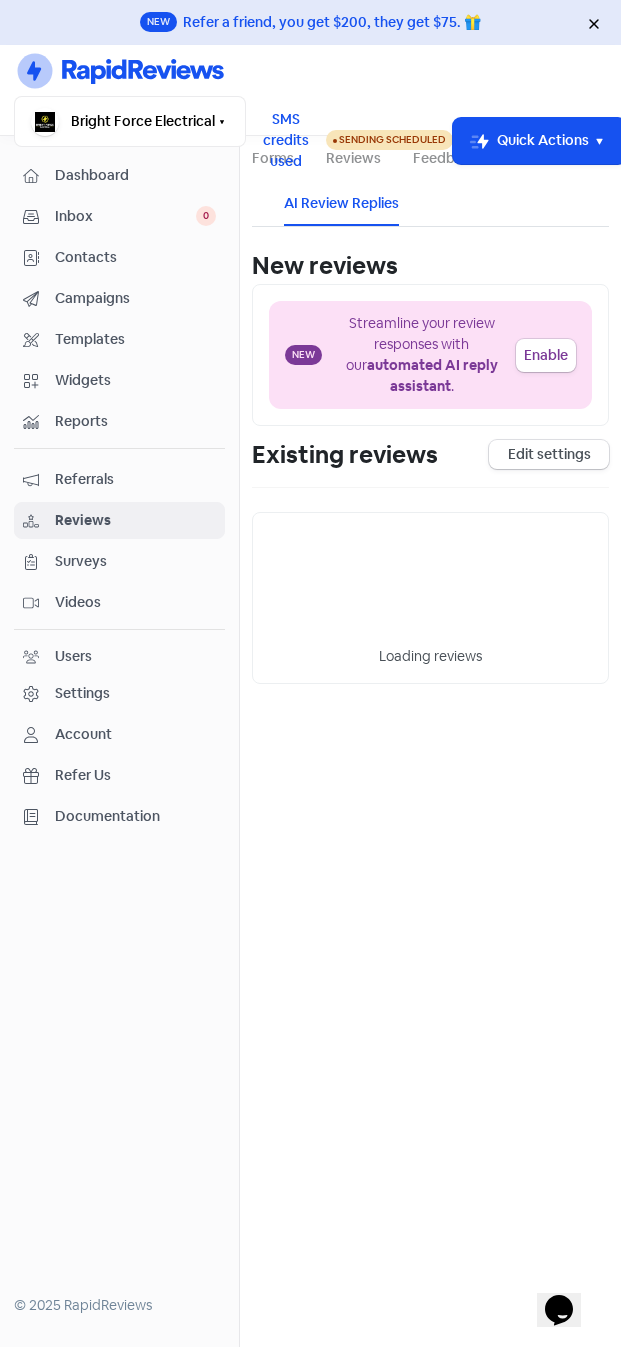 scroll, scrollTop: 0, scrollLeft: 0, axis: both 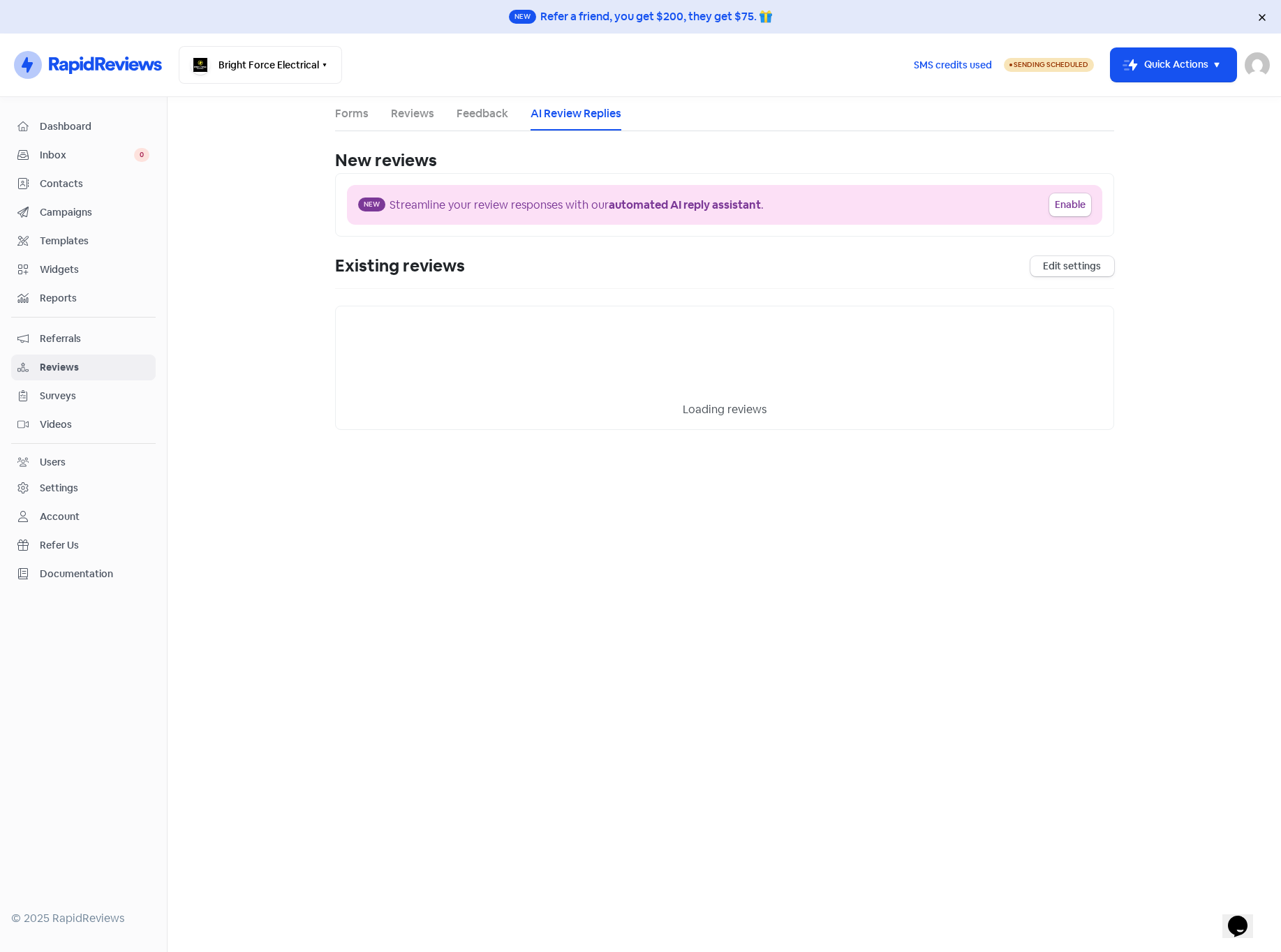 click at bounding box center [1257, 65] 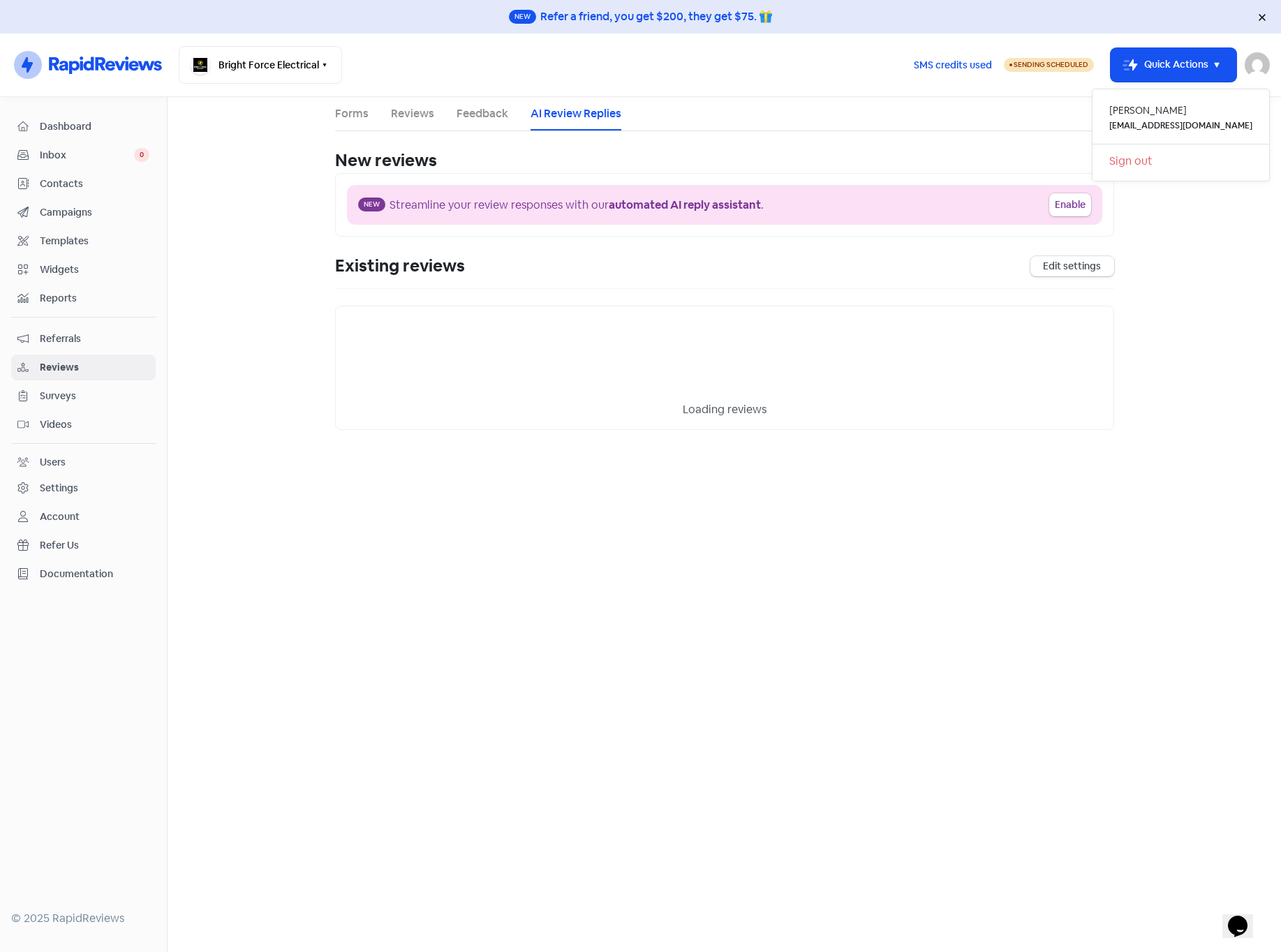 click on "Sign out" at bounding box center [1180, 161] 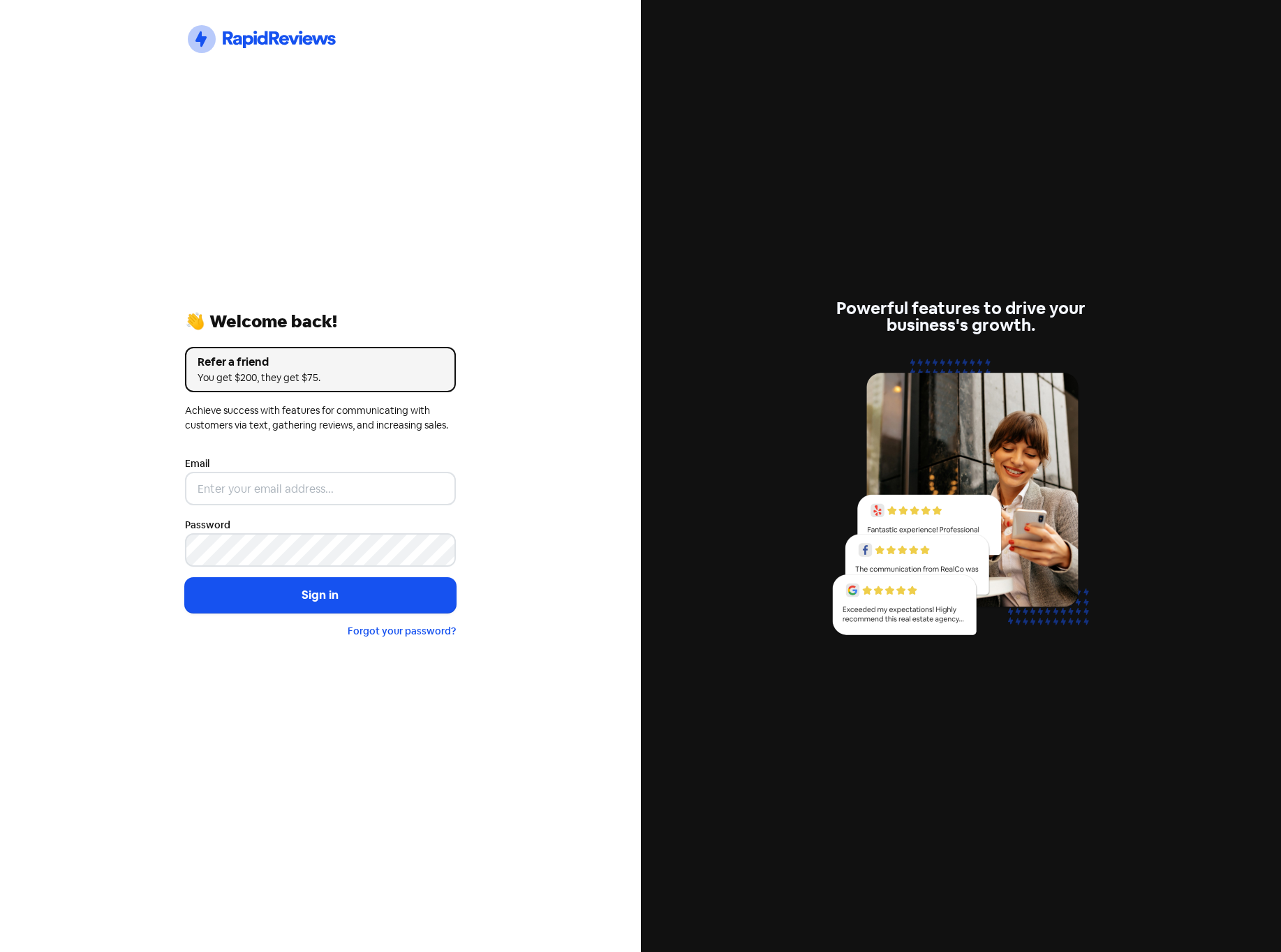 scroll, scrollTop: 0, scrollLeft: 0, axis: both 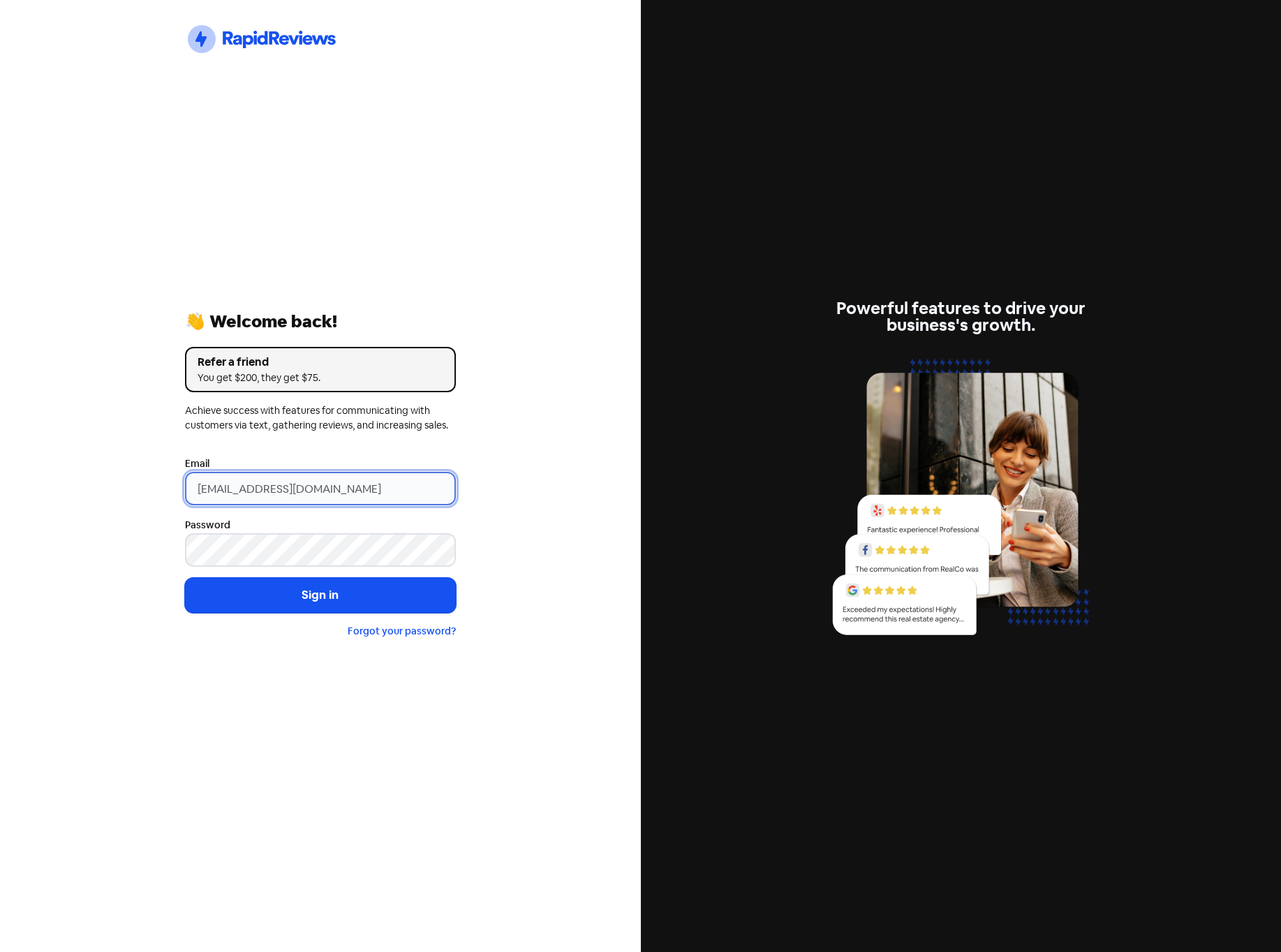 drag, startPoint x: 401, startPoint y: 486, endPoint x: -13, endPoint y: 496, distance: 414.1208 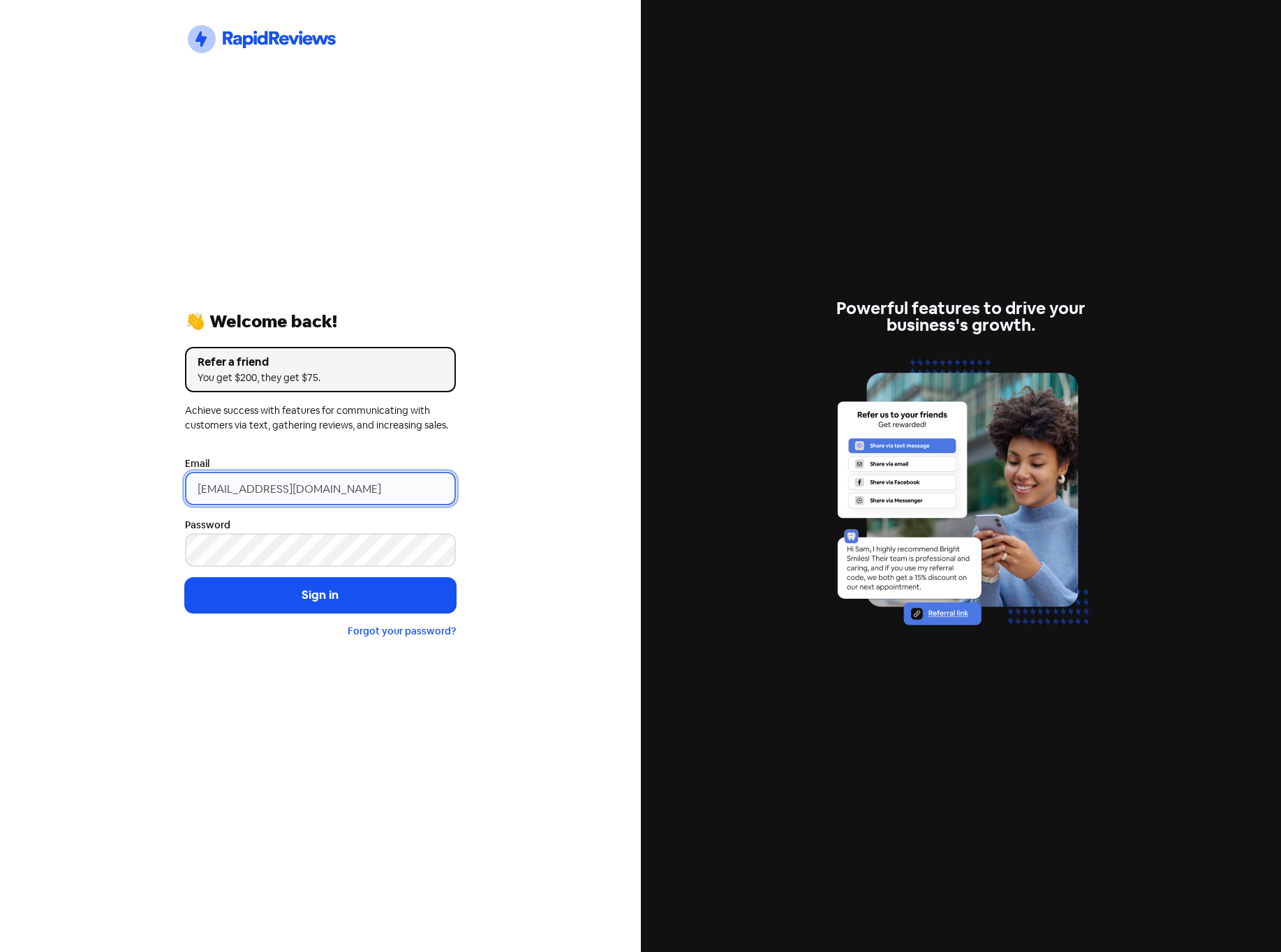 type on "[PERSON_NAME][EMAIL_ADDRESS][DOMAIN_NAME]" 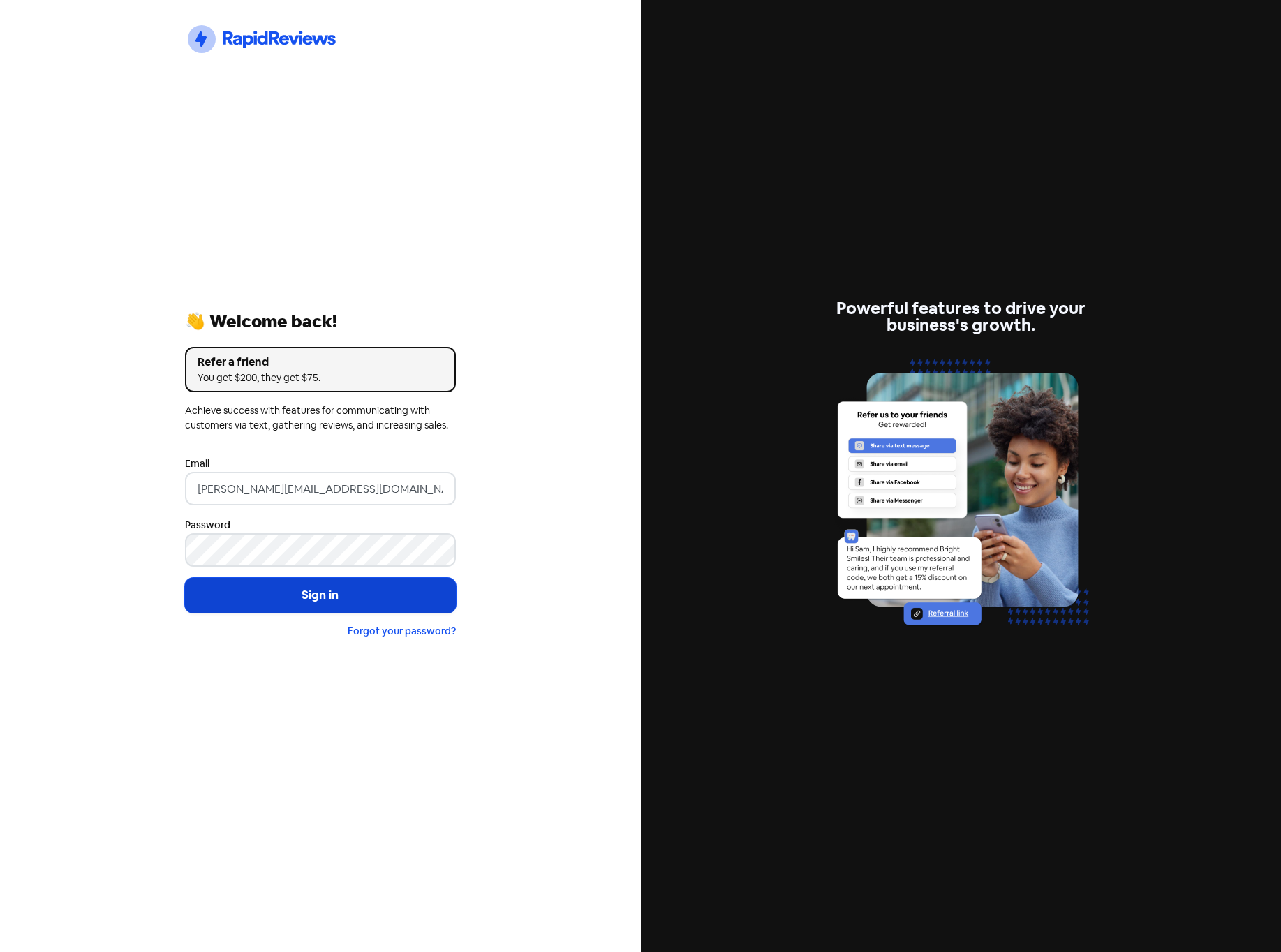 click on "Sign in" at bounding box center [320, 595] 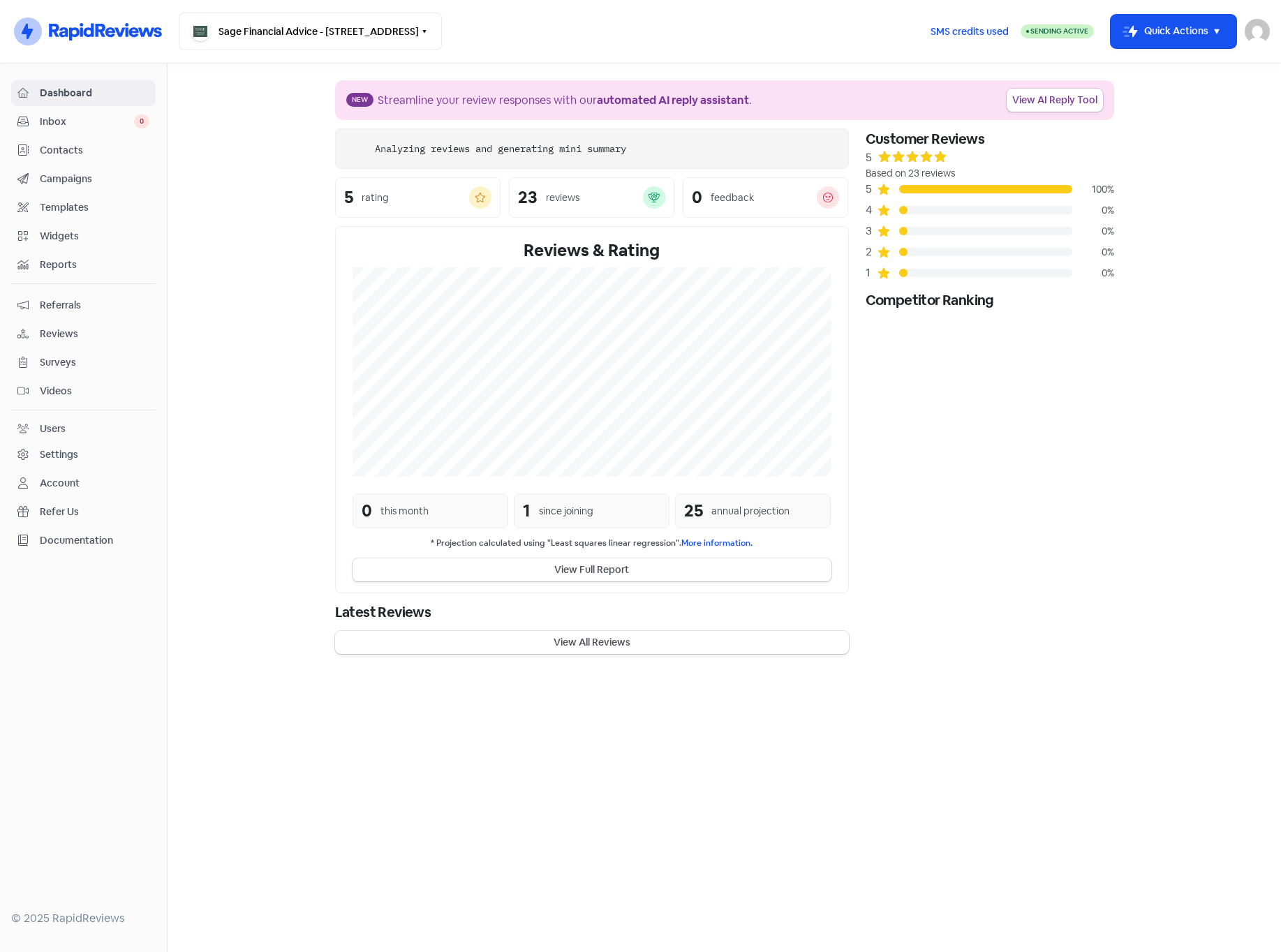 scroll, scrollTop: 0, scrollLeft: 0, axis: both 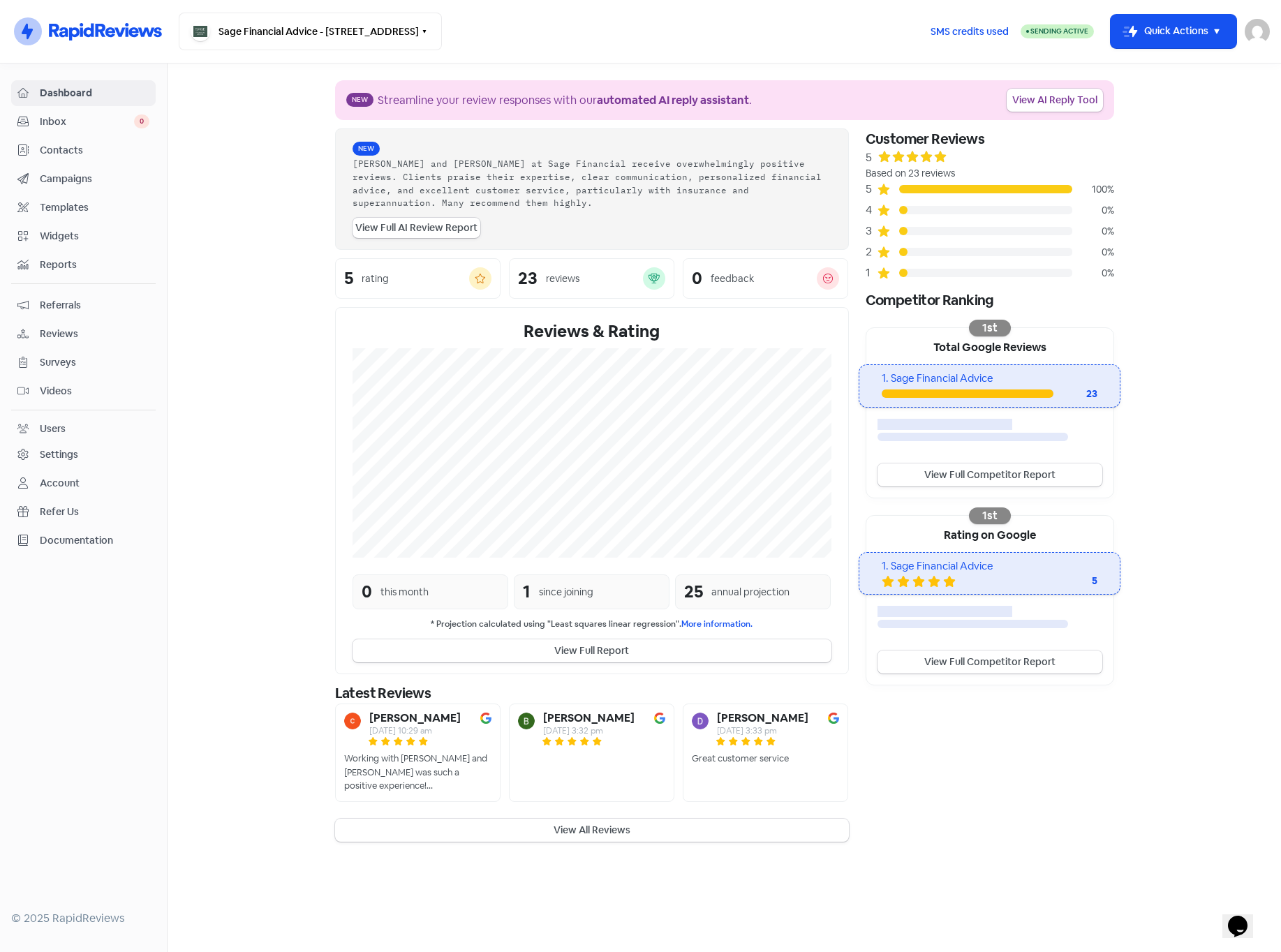 click on "Reviews" at bounding box center [94, 334] 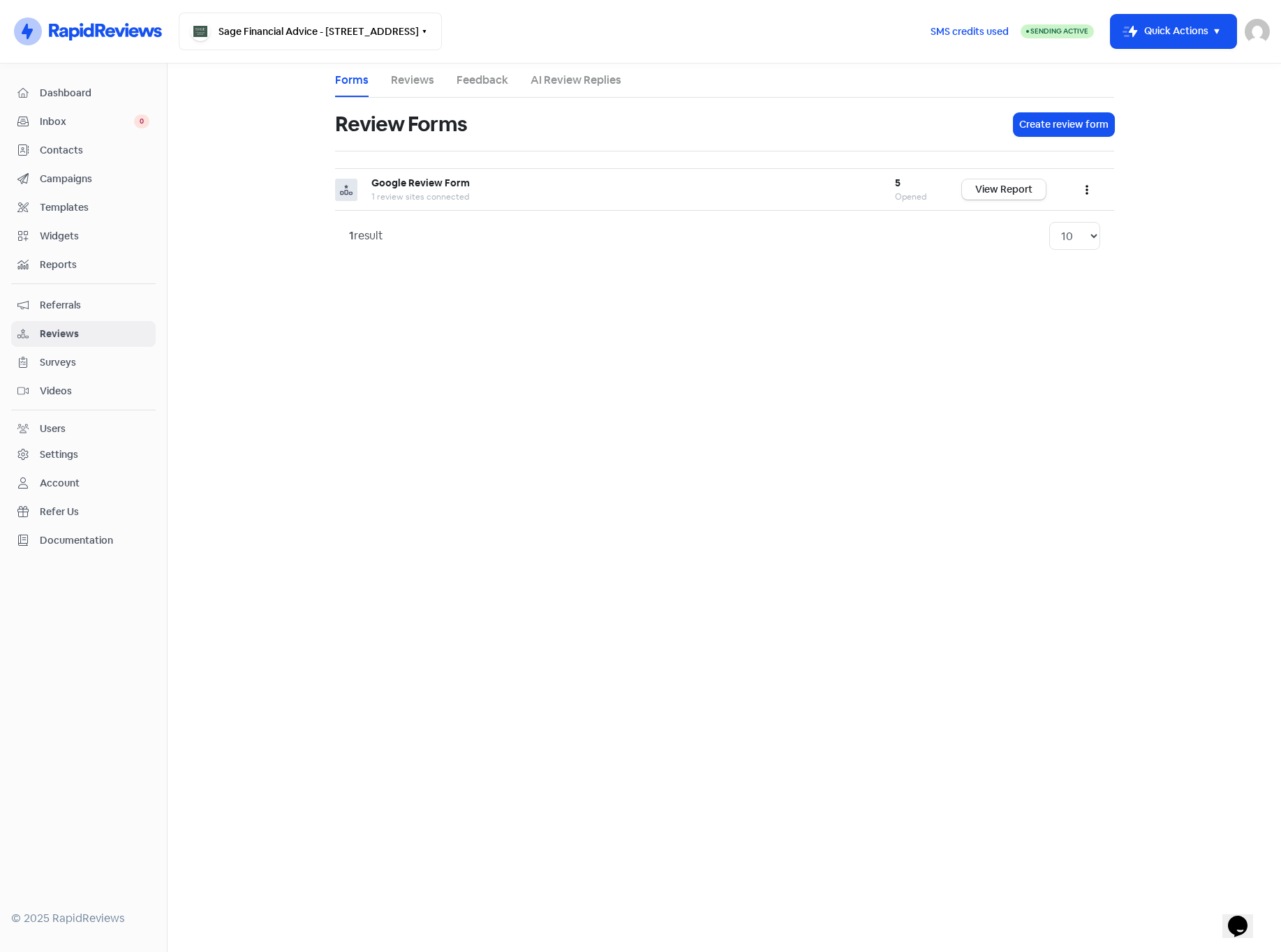 click on "AI Review Replies" at bounding box center [576, 80] 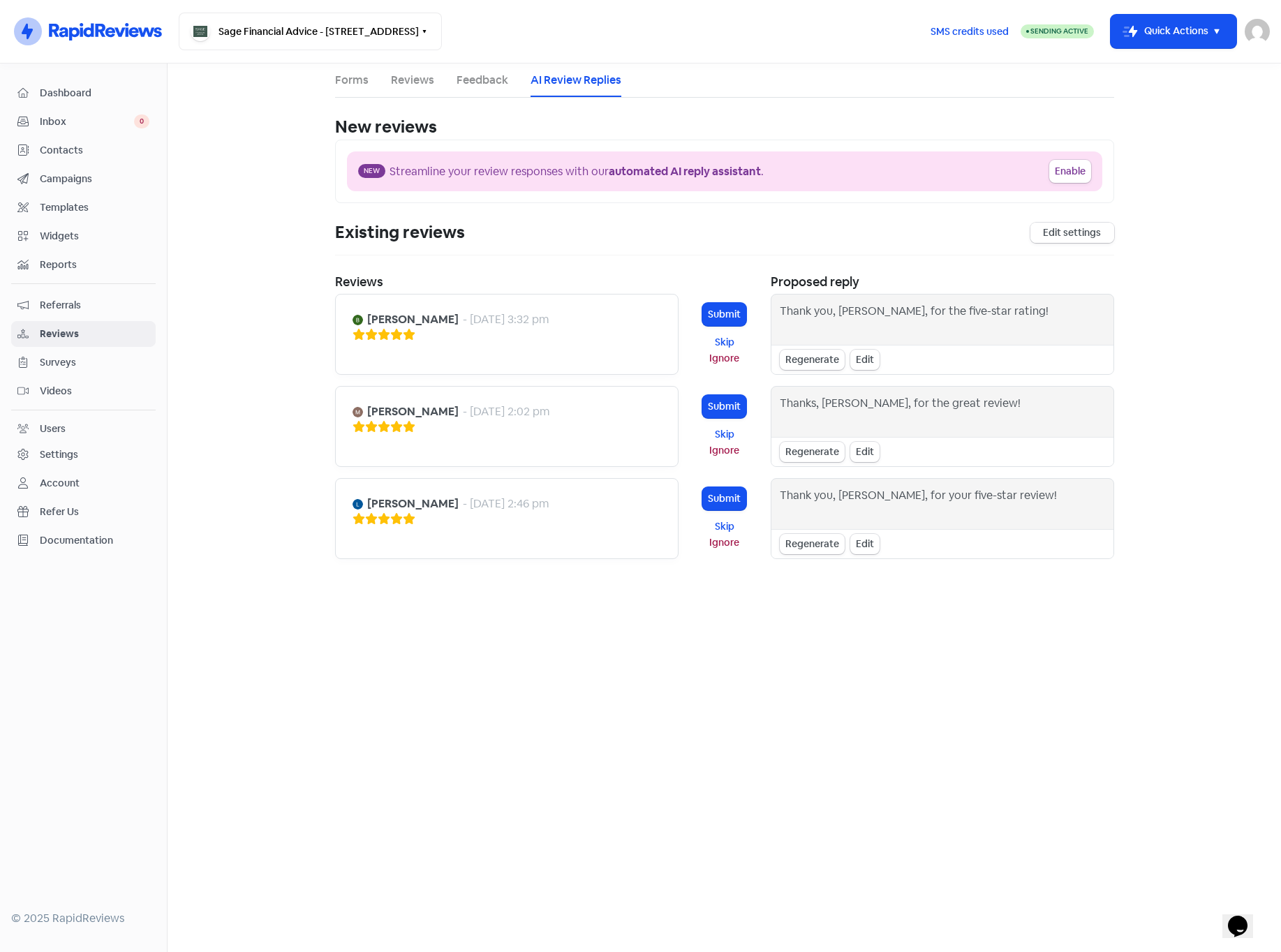 click on "Edit settings" at bounding box center [1072, 232] 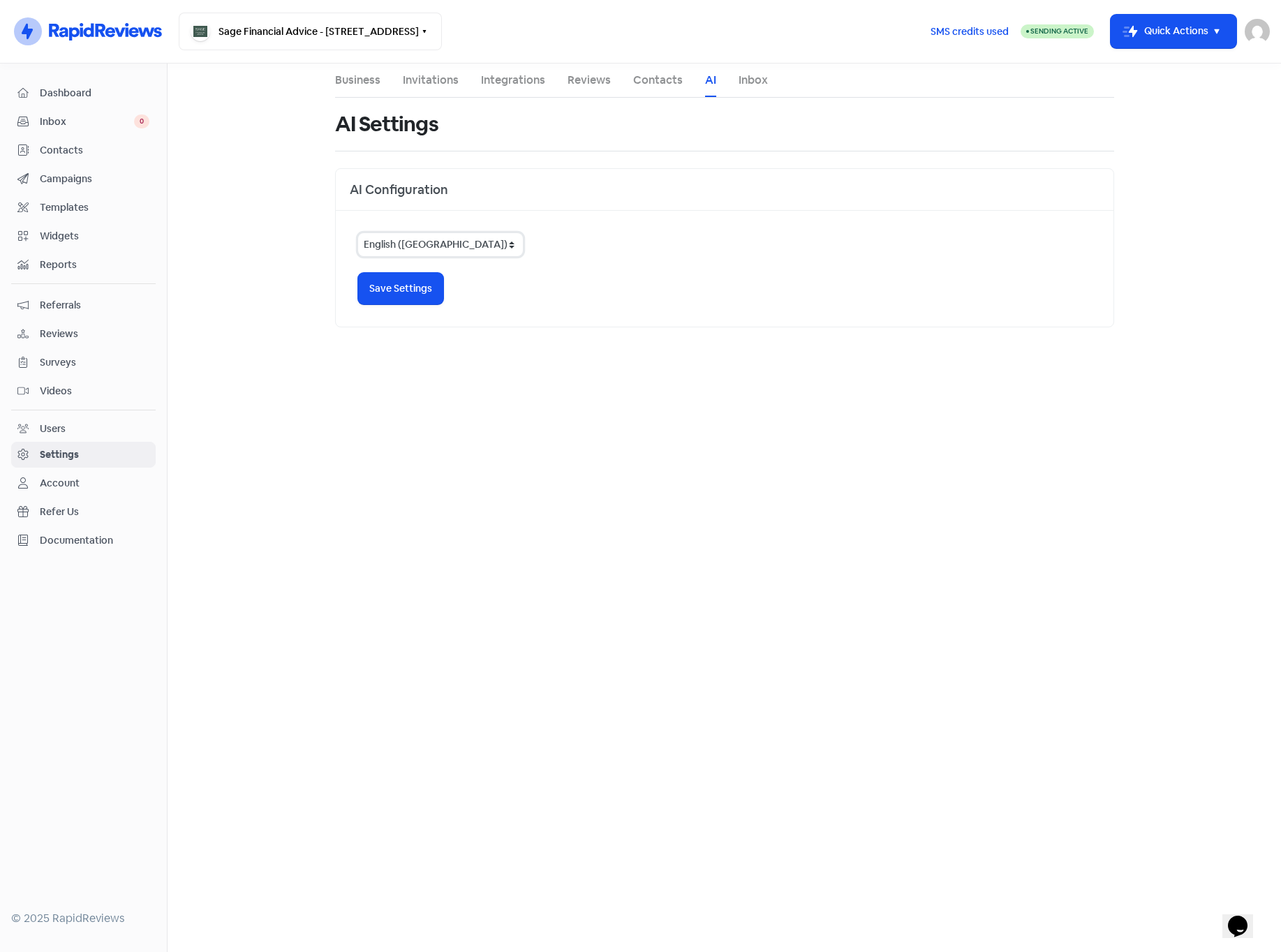 click on "English (United States) English (United Kingdom) English (Australia) English (Canada) English (New Zealand) English (Ireland) English (South Africa) English (India)" at bounding box center [440, 244] 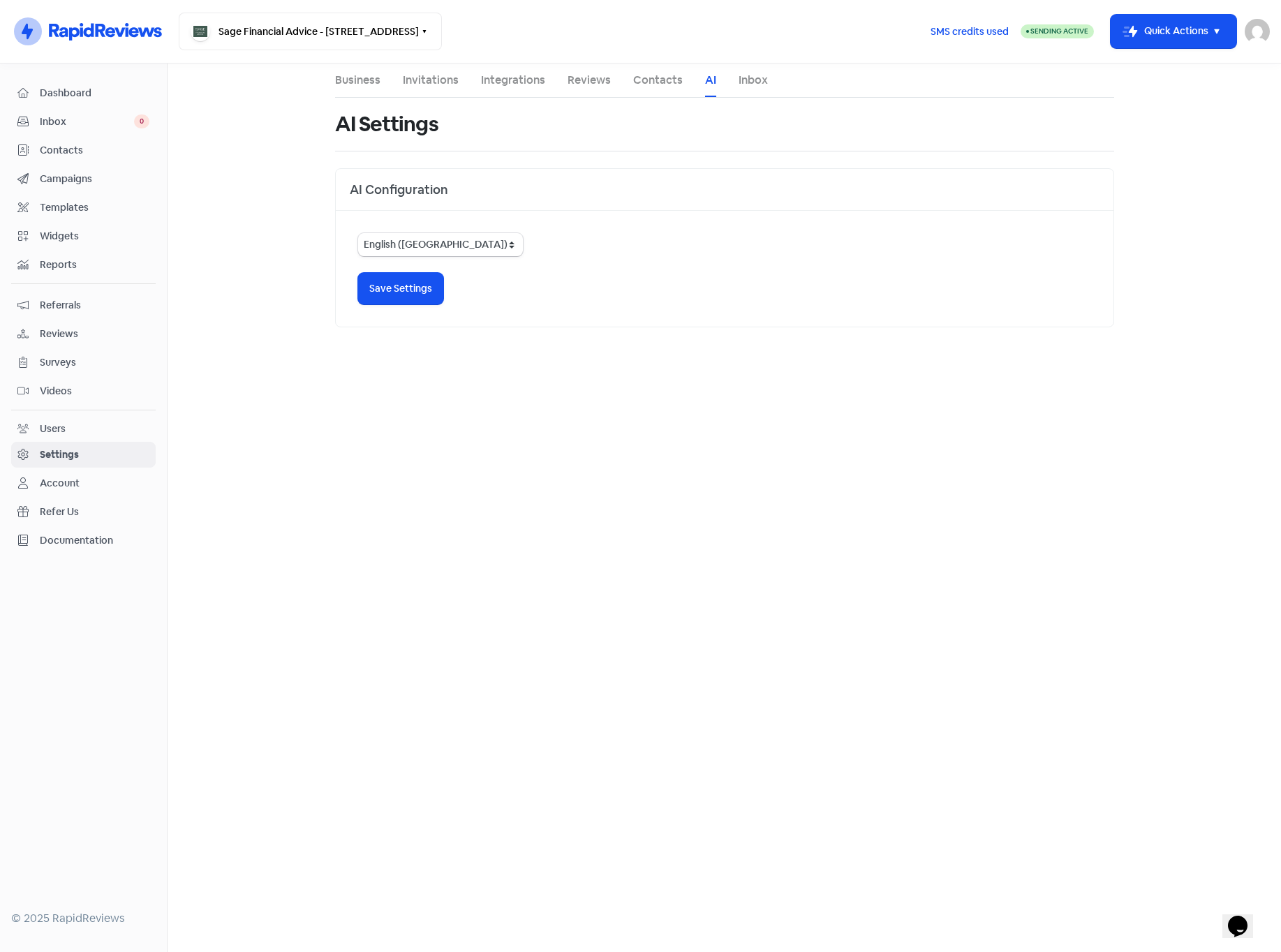click on "English (United States) English (United Kingdom) English (Australia) English (Canada) English (New Zealand) English (Ireland) English (South Africa) English (India)" at bounding box center [725, 244] 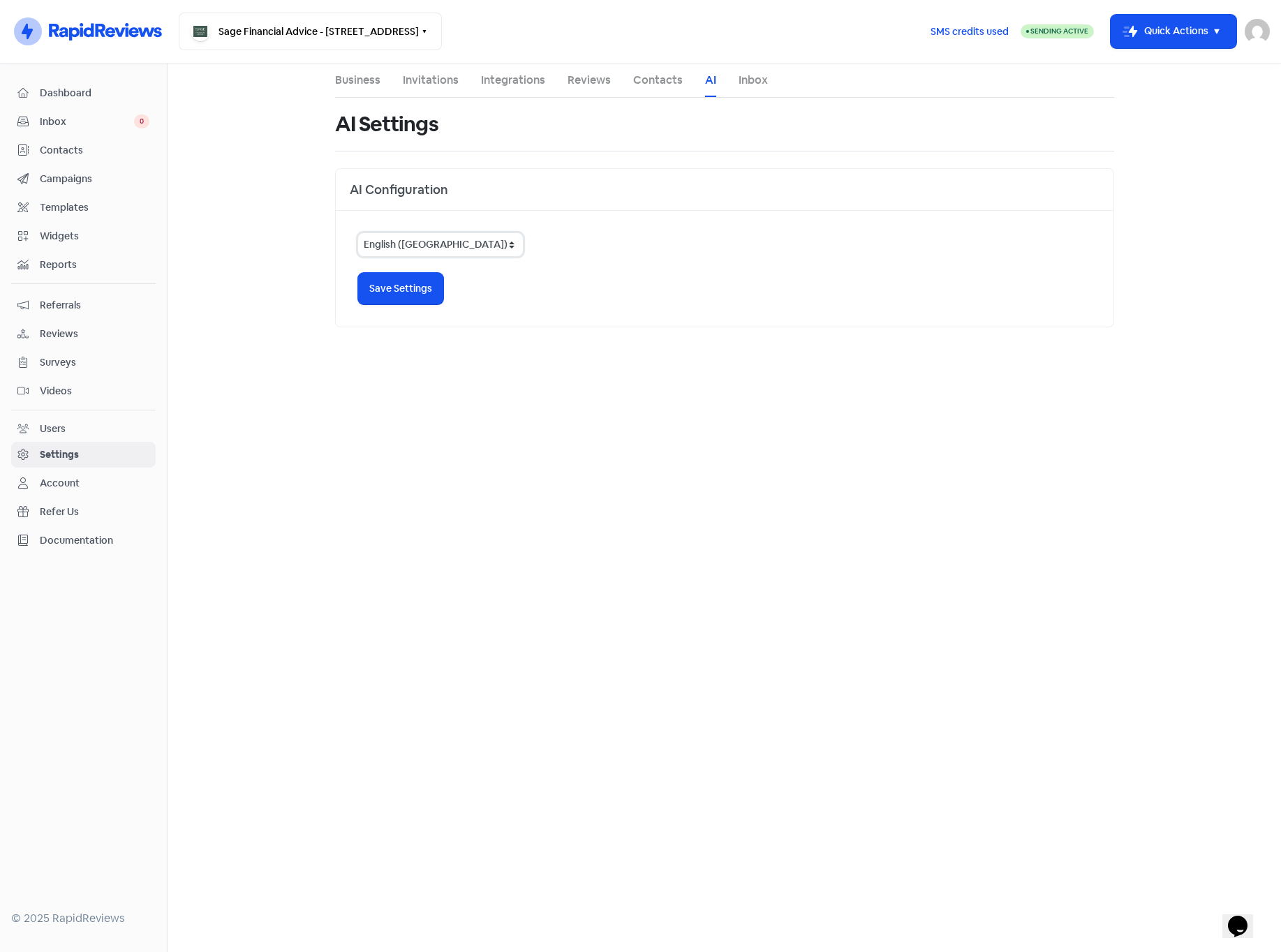 click on "English (United States) English (United Kingdom) English (Australia) English (Canada) English (New Zealand) English (Ireland) English (South Africa) English (India)" at bounding box center (440, 244) 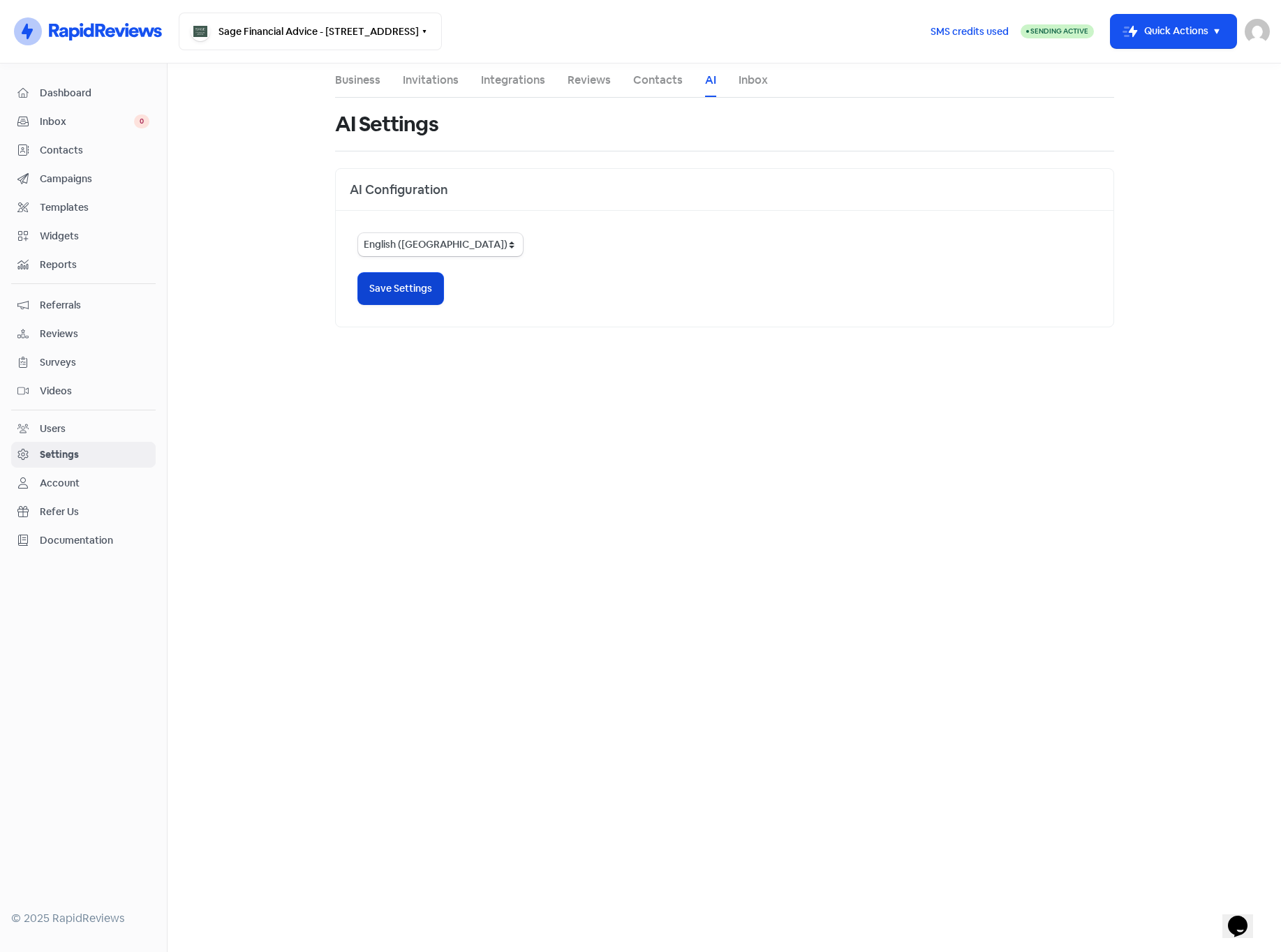click on "Save Settings" at bounding box center (401, 288) 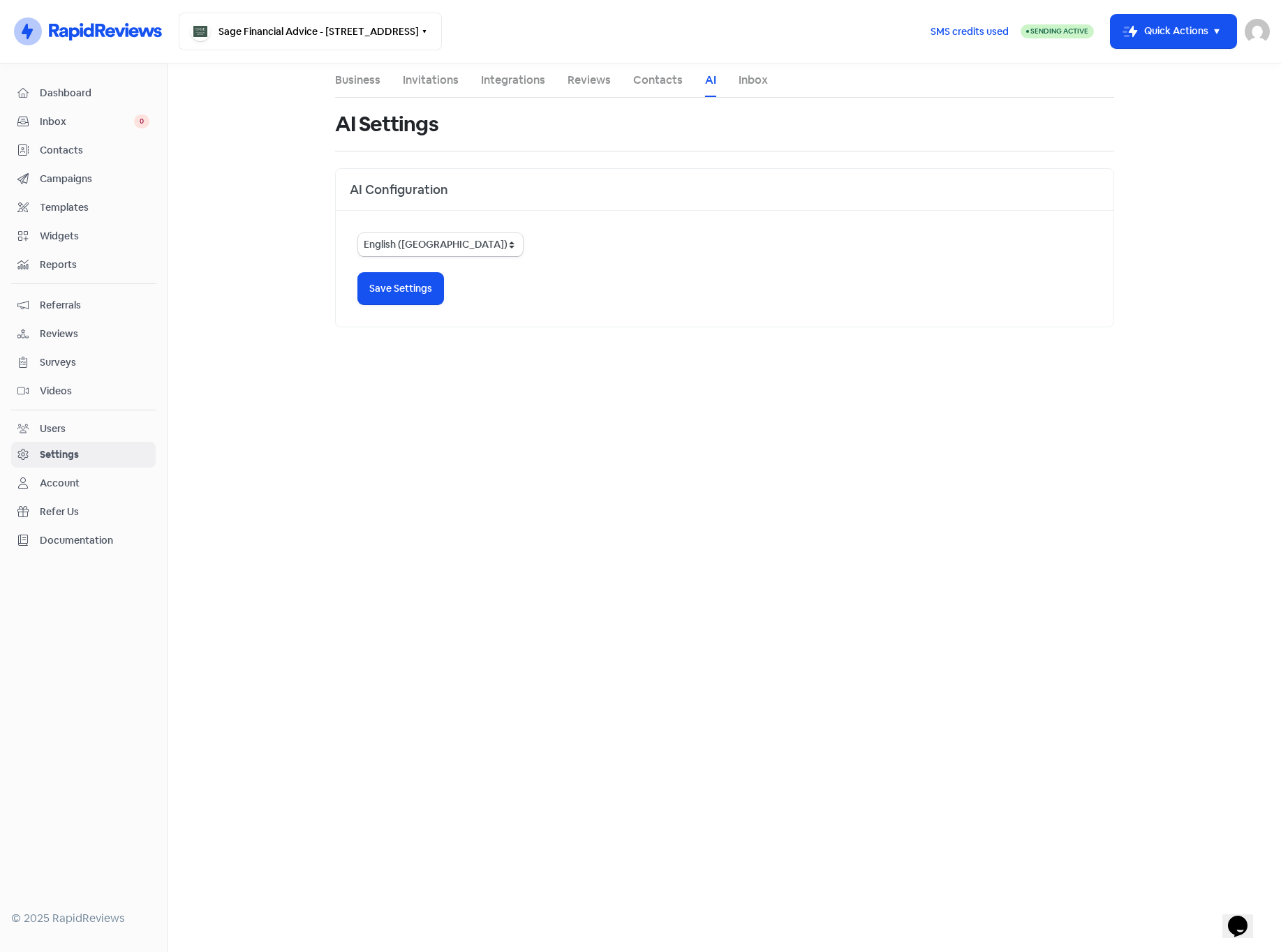 click at bounding box center (1257, 31) 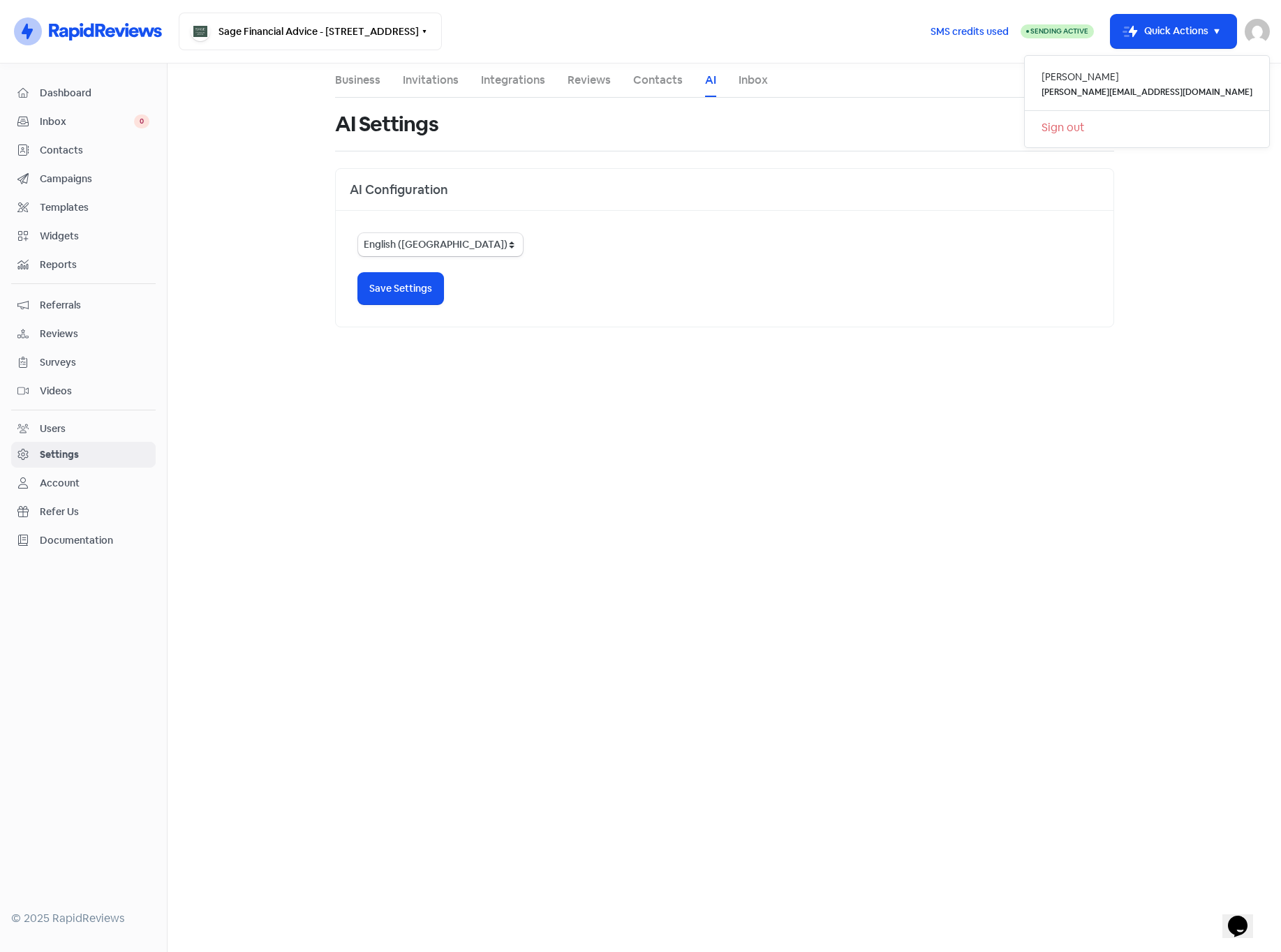 click on "Sign out" at bounding box center [1147, 128] 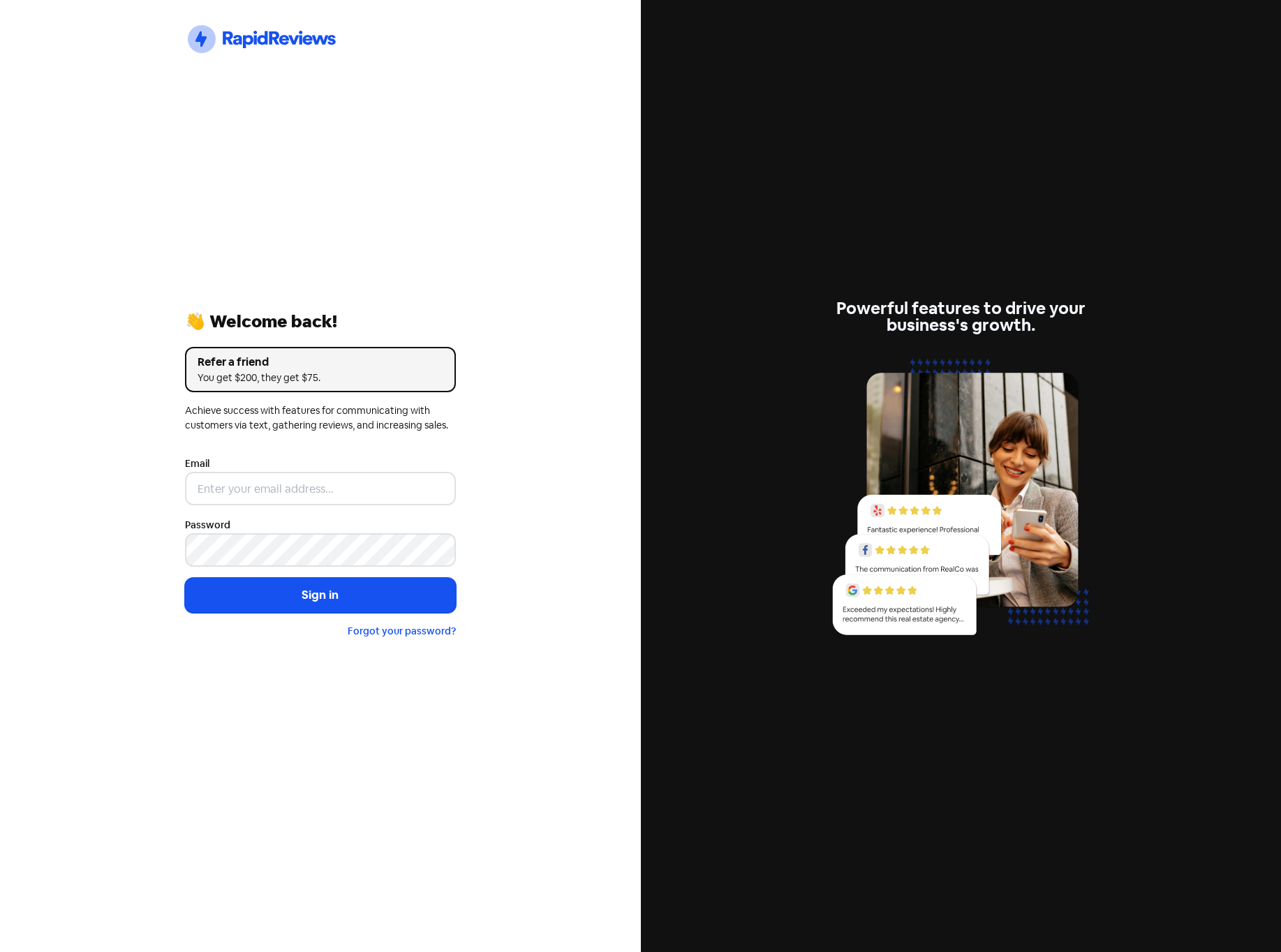 scroll, scrollTop: 0, scrollLeft: 0, axis: both 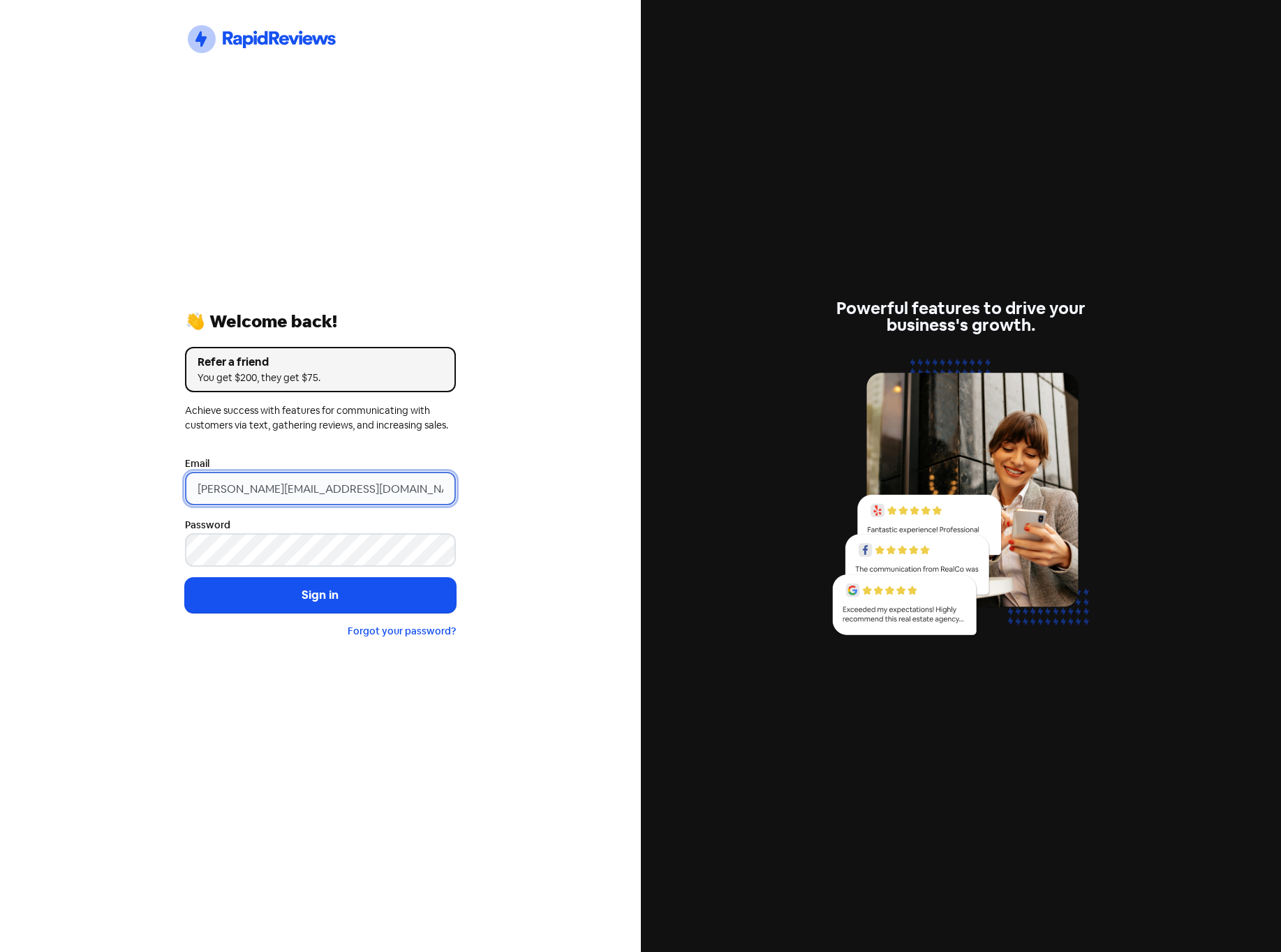 drag, startPoint x: 345, startPoint y: 487, endPoint x: -20, endPoint y: 491, distance: 365.0219 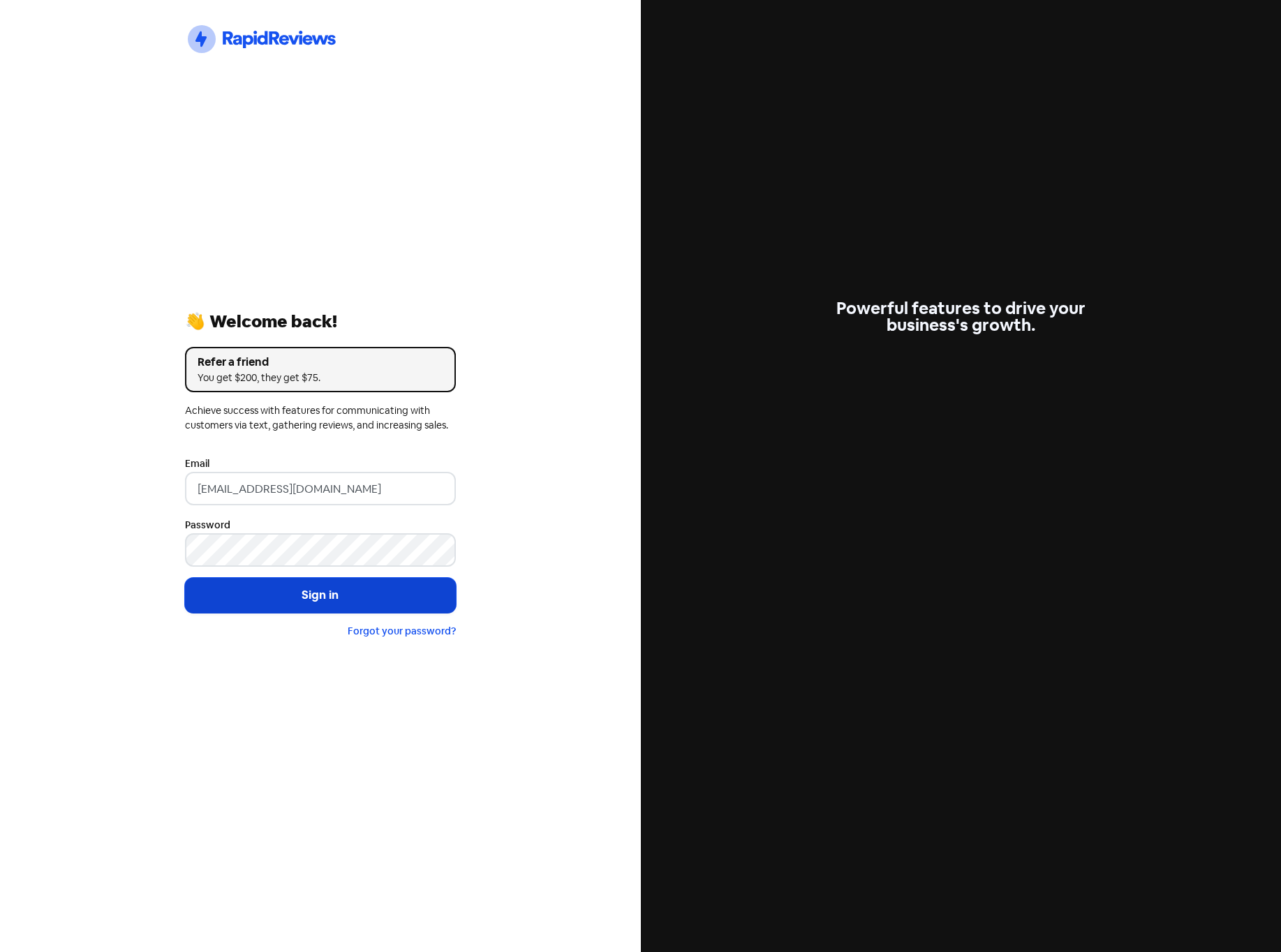 click on "Sign in" at bounding box center [320, 595] 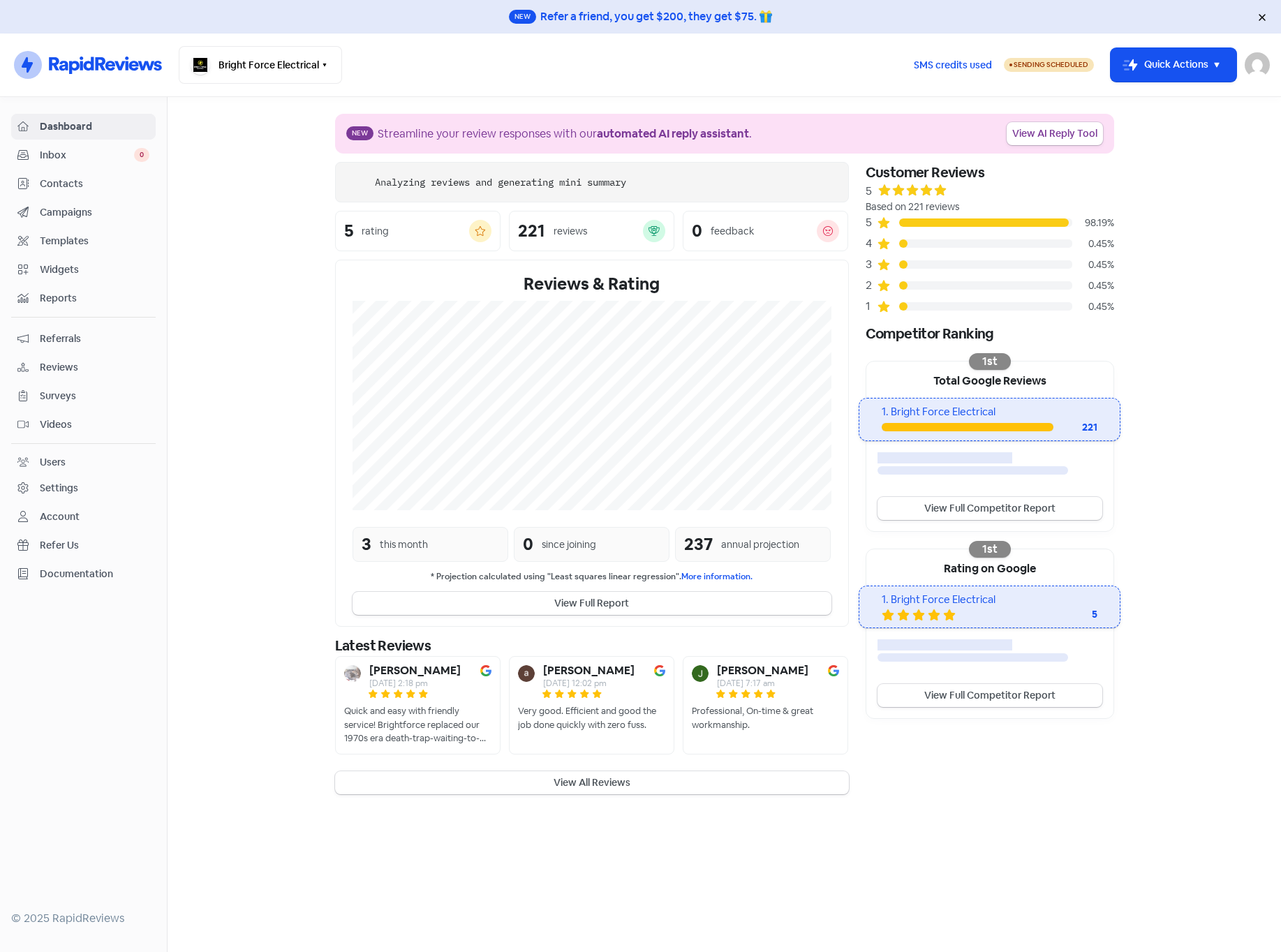 scroll, scrollTop: 0, scrollLeft: 0, axis: both 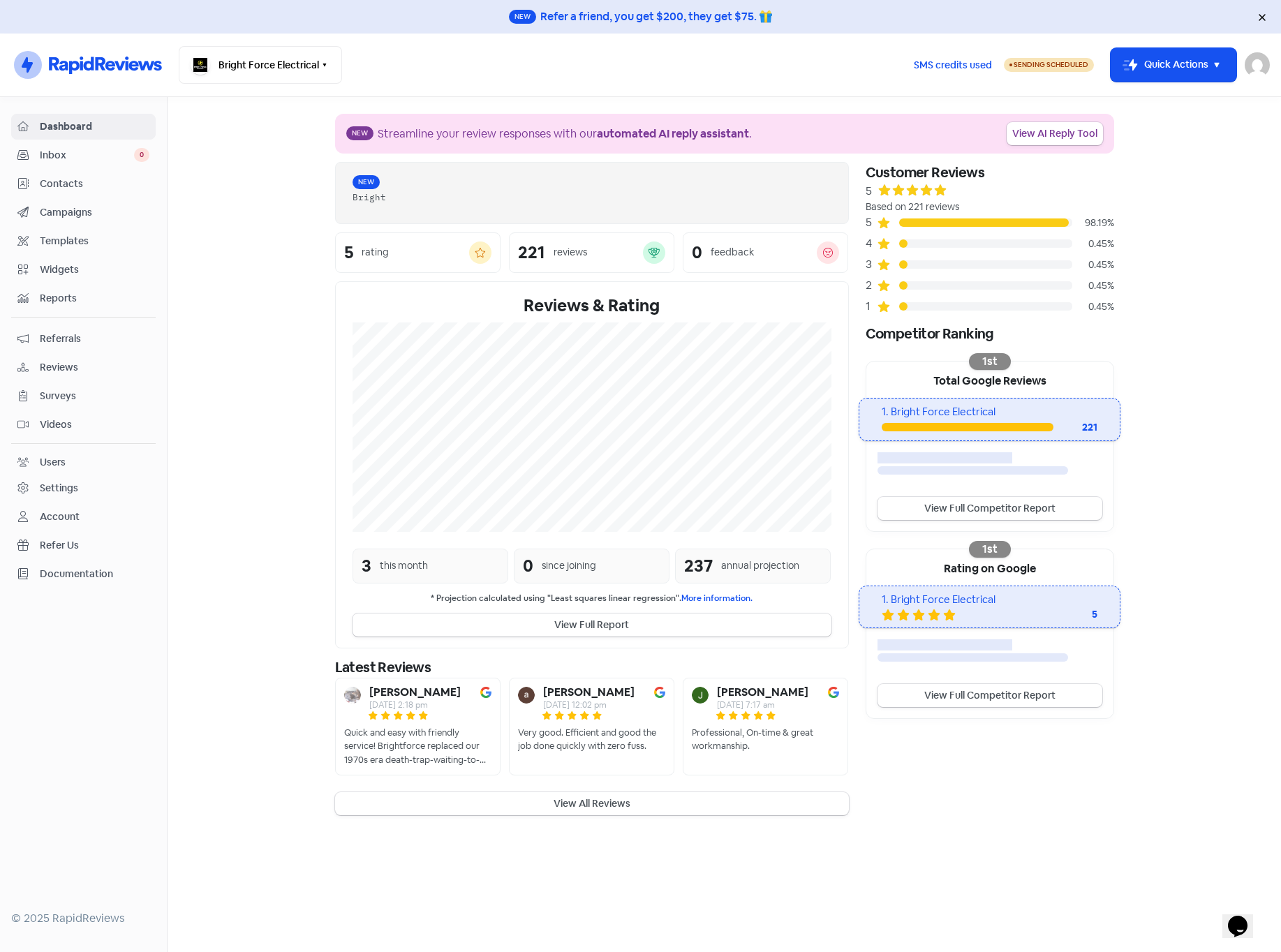 click on "Reviews" at bounding box center (94, 367) 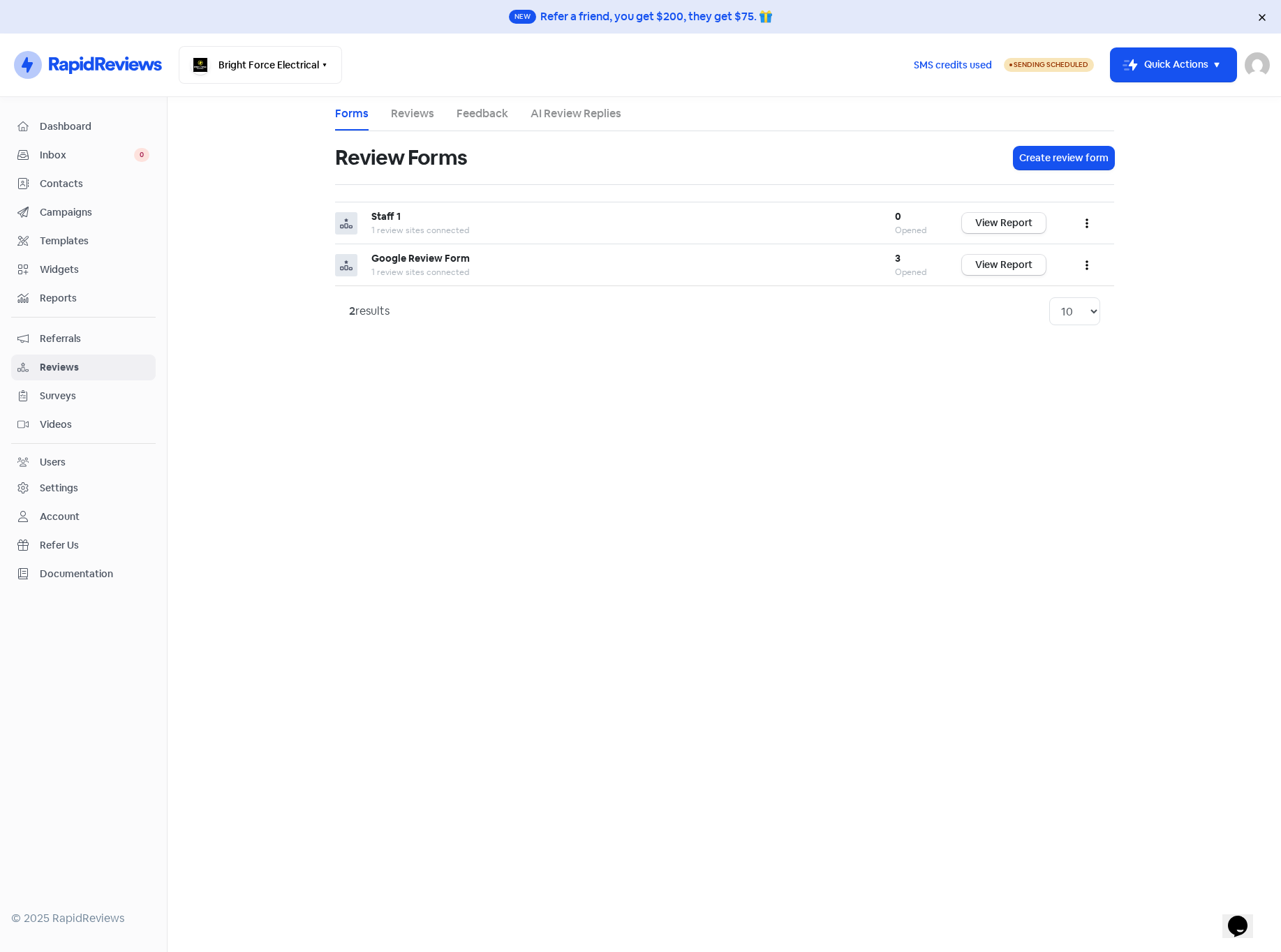 click on "AI Review Replies" at bounding box center [576, 114] 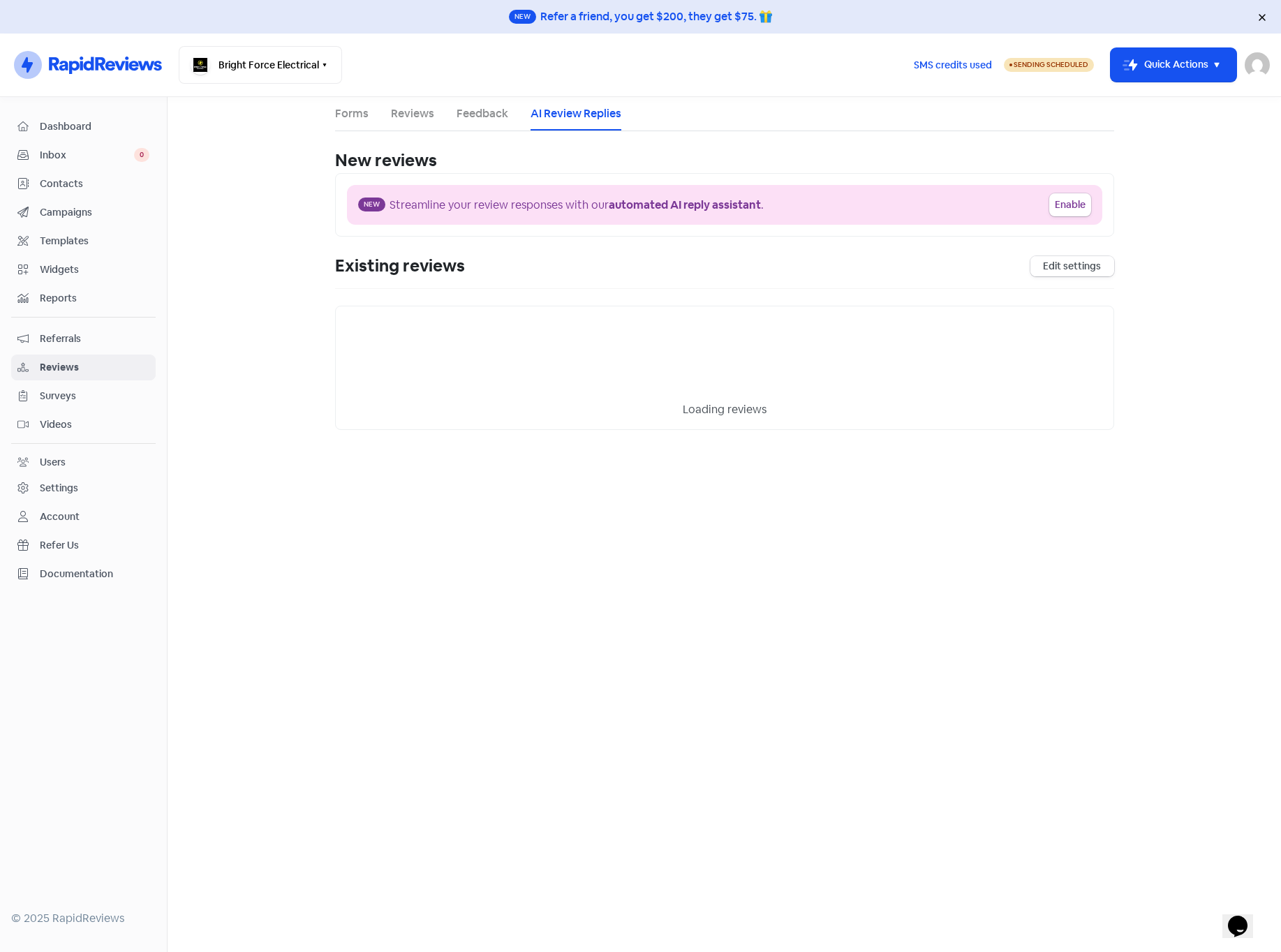 click on "Edit settings" at bounding box center [1072, 266] 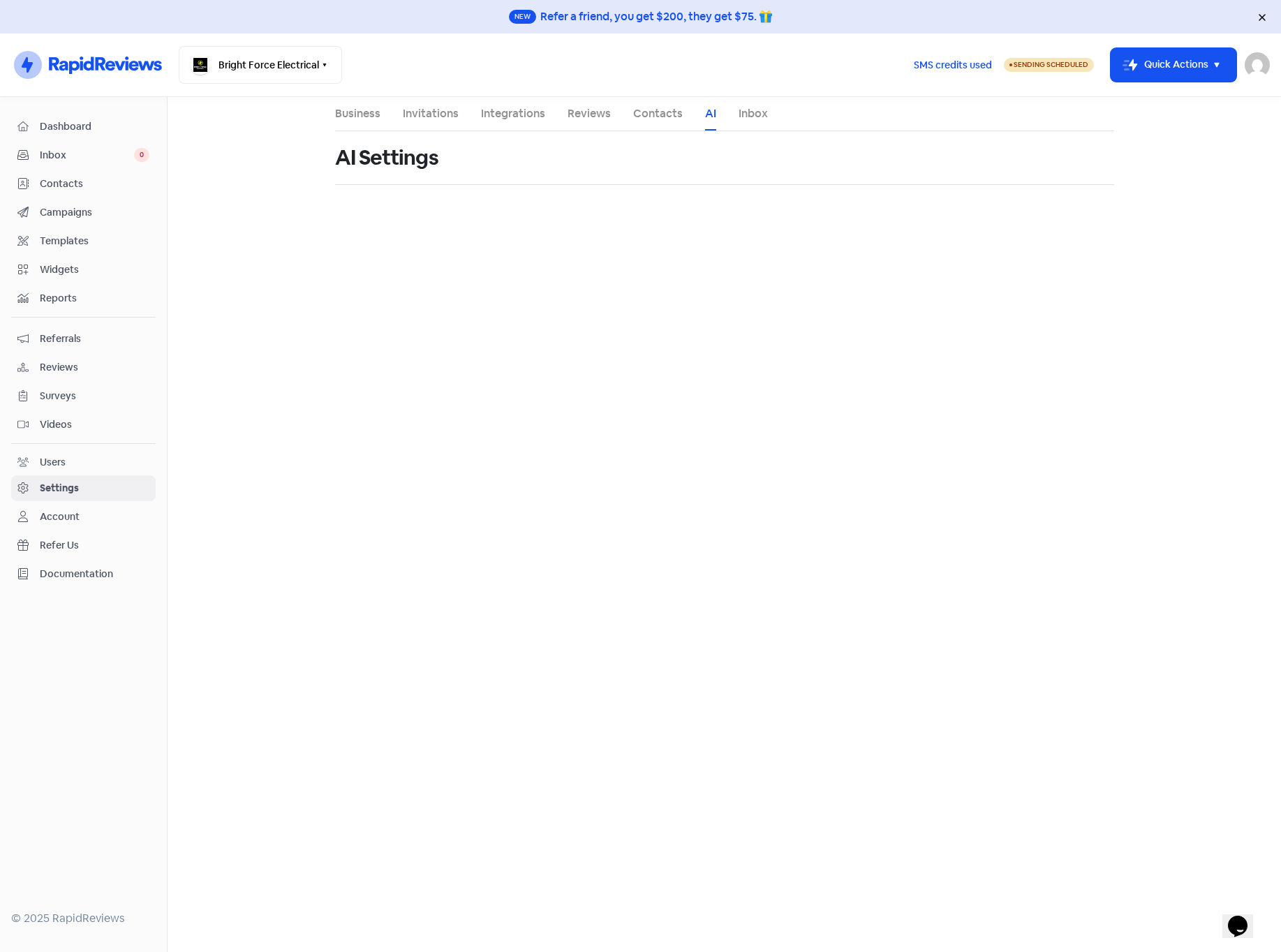 click on "Business Invitations Integrations Reviews Contacts AI Inbox AI Settings" at bounding box center [724, 524] 